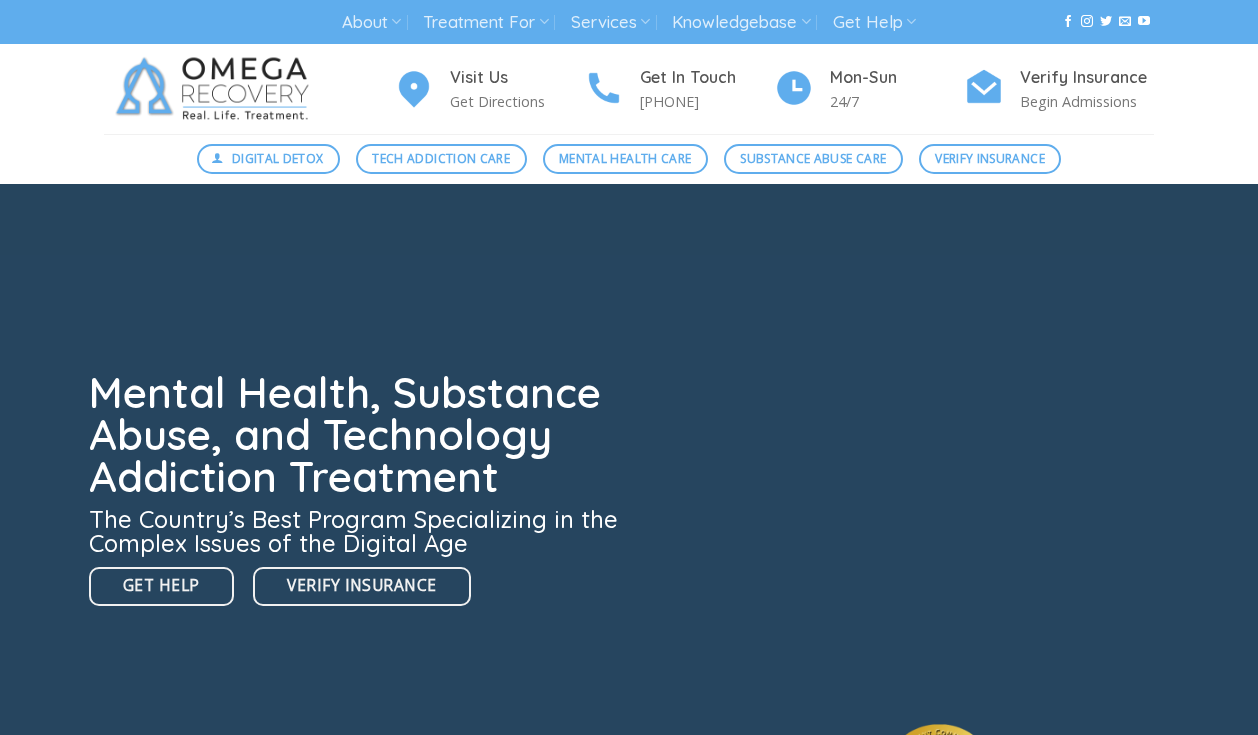 scroll, scrollTop: 0, scrollLeft: 0, axis: both 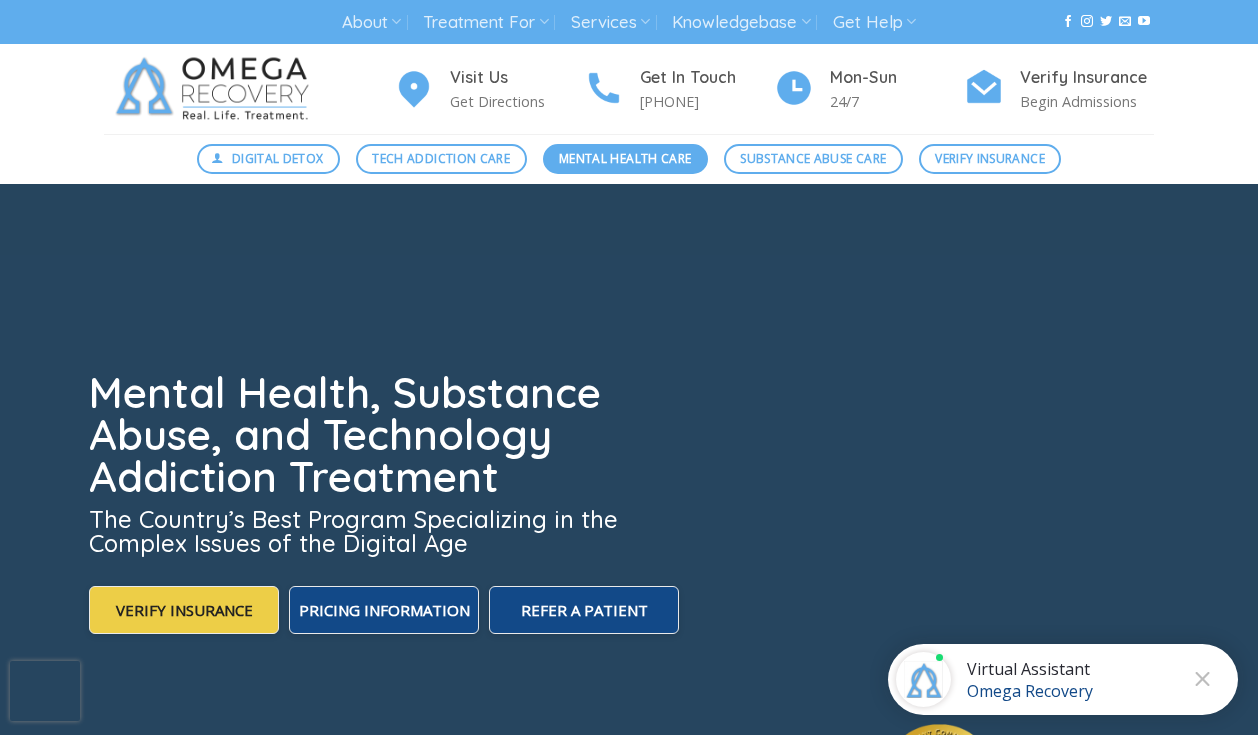 click on "Mental Health Care" at bounding box center [625, 158] 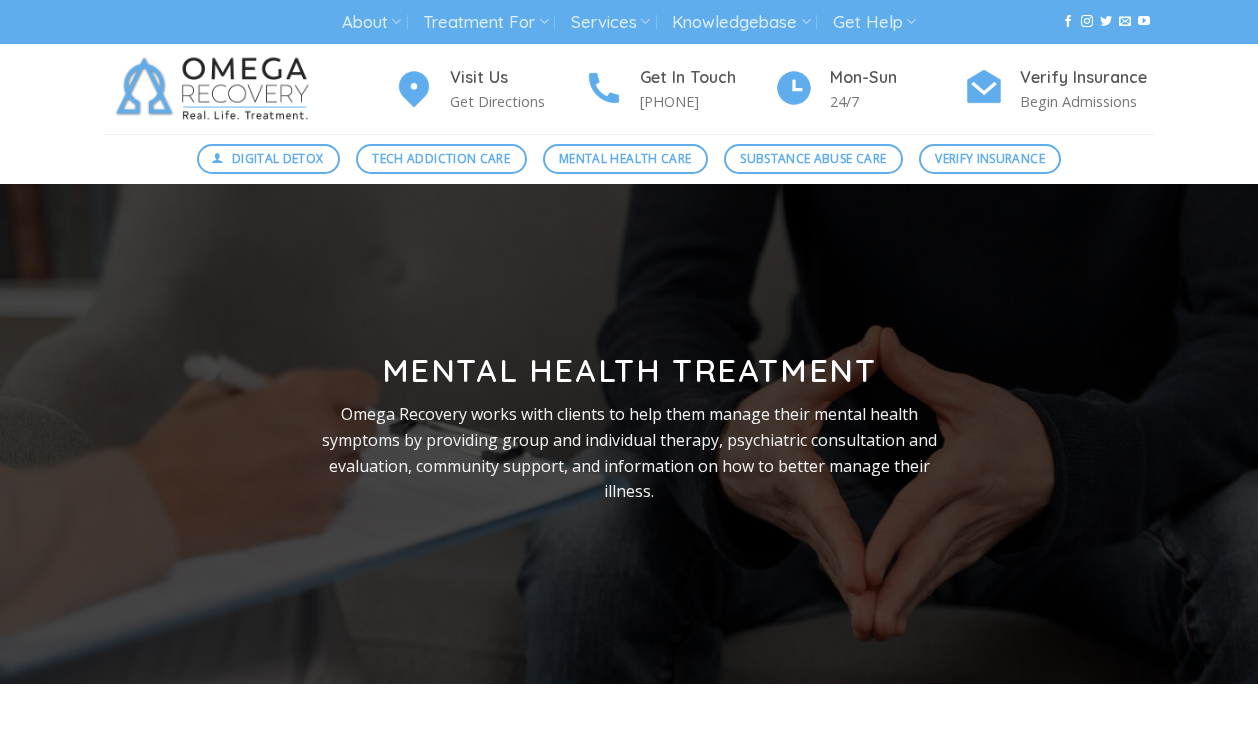 scroll, scrollTop: 0, scrollLeft: 0, axis: both 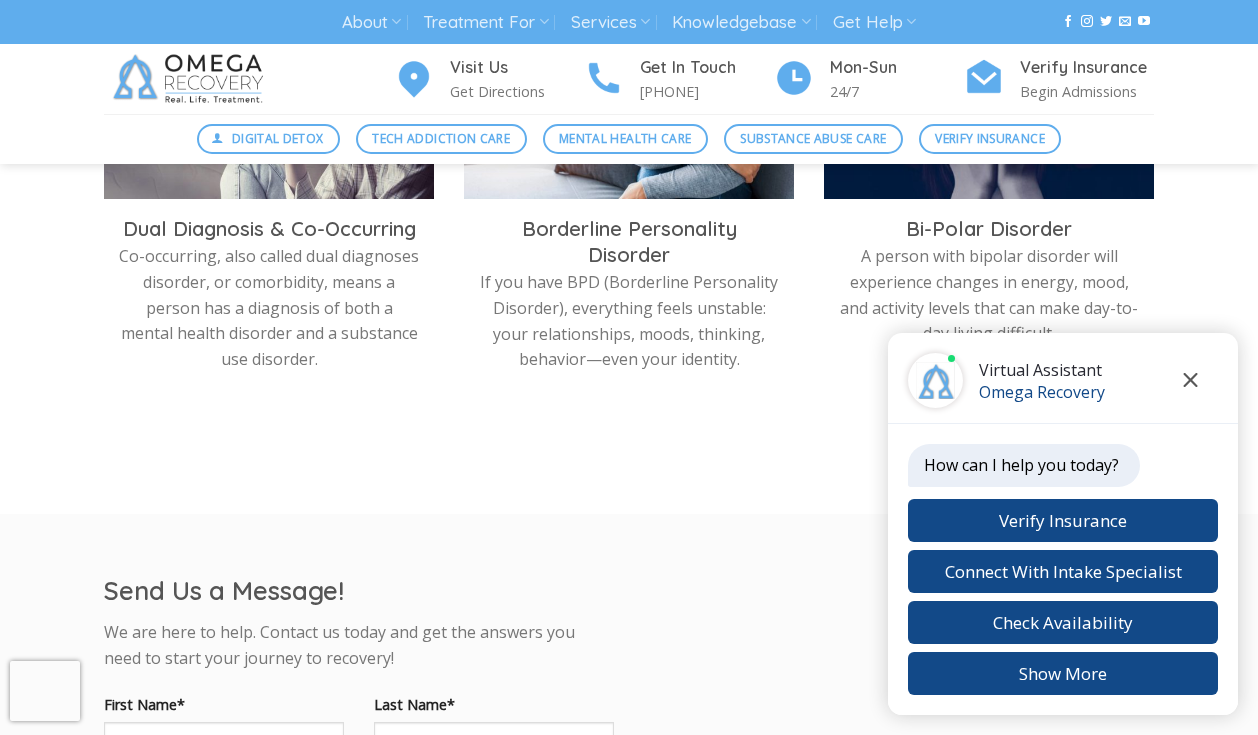 click 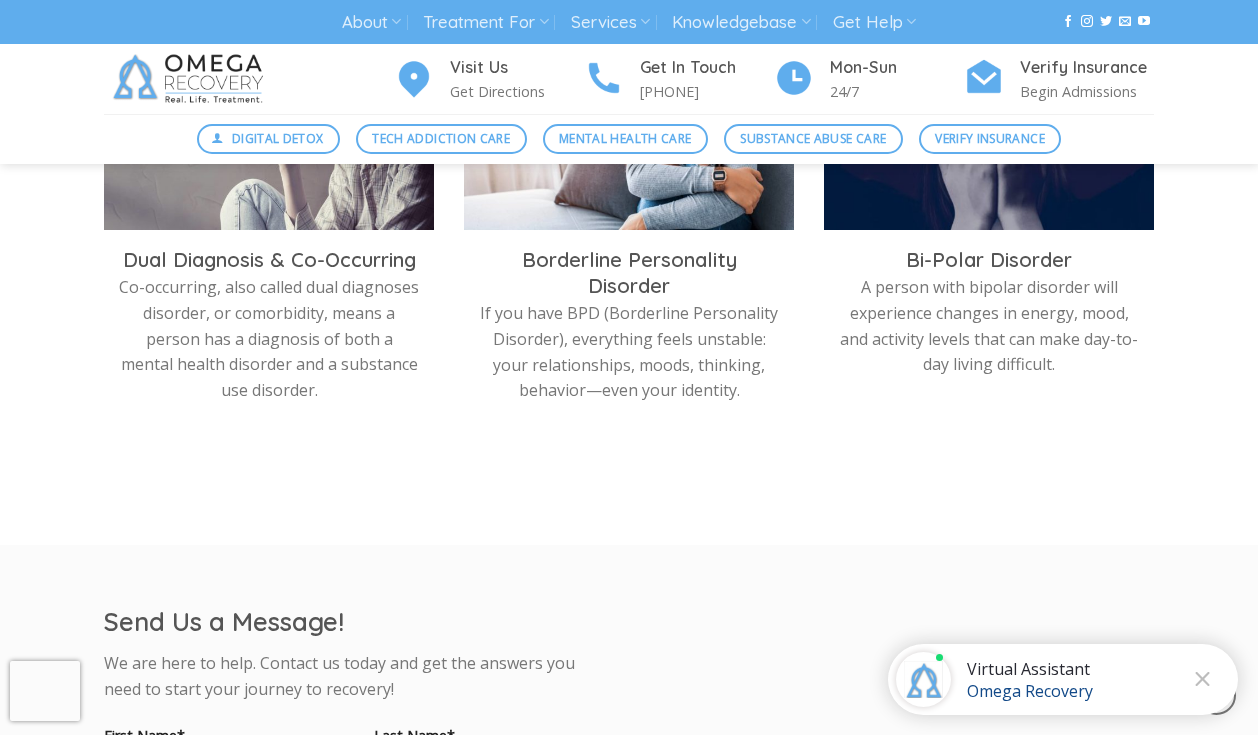 scroll, scrollTop: 1086, scrollLeft: 0, axis: vertical 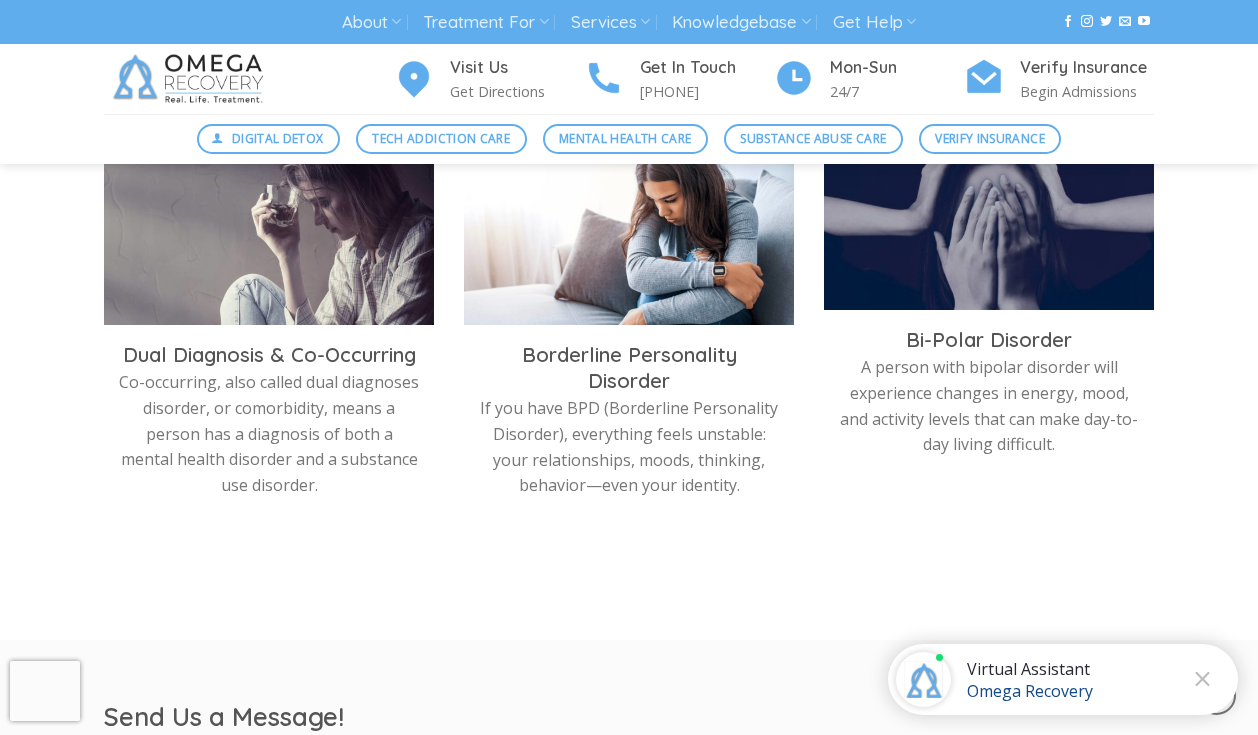 click on "A person with bipolar disorder will experience changes in energy, mood, and activity levels that can make day-to-day living difficult." at bounding box center (989, 406) 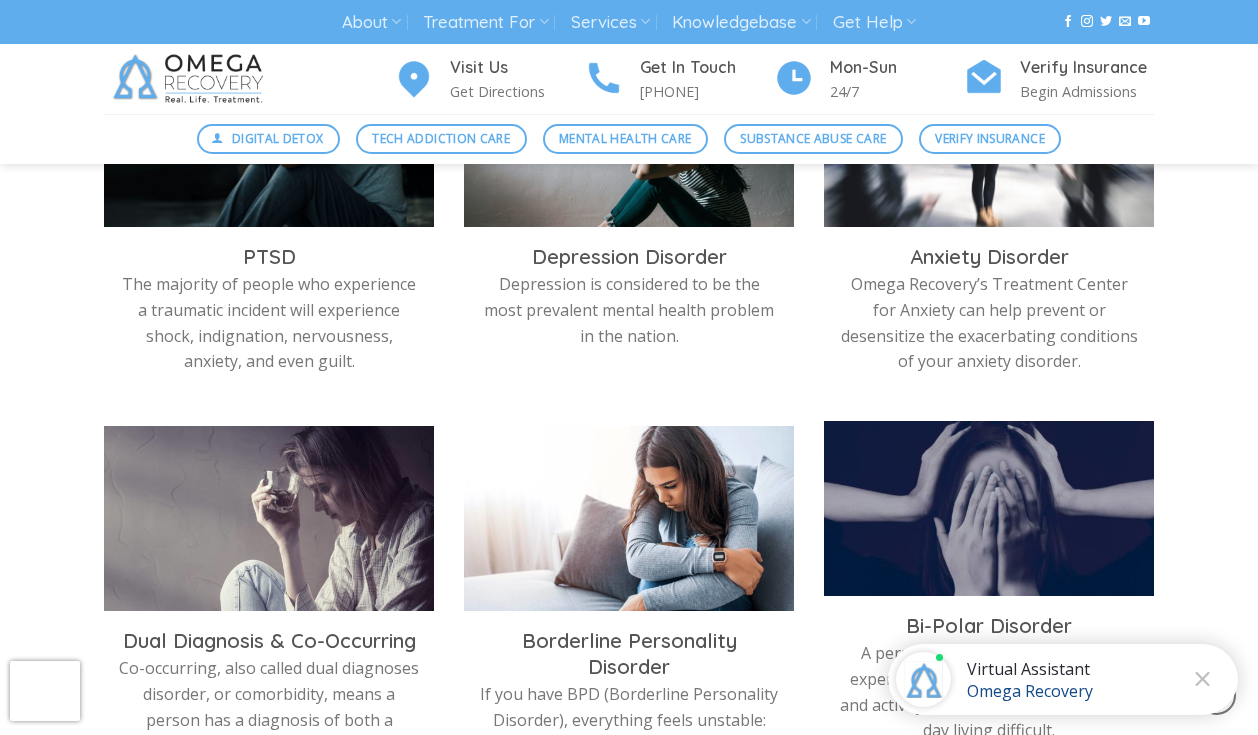 scroll, scrollTop: 799, scrollLeft: 0, axis: vertical 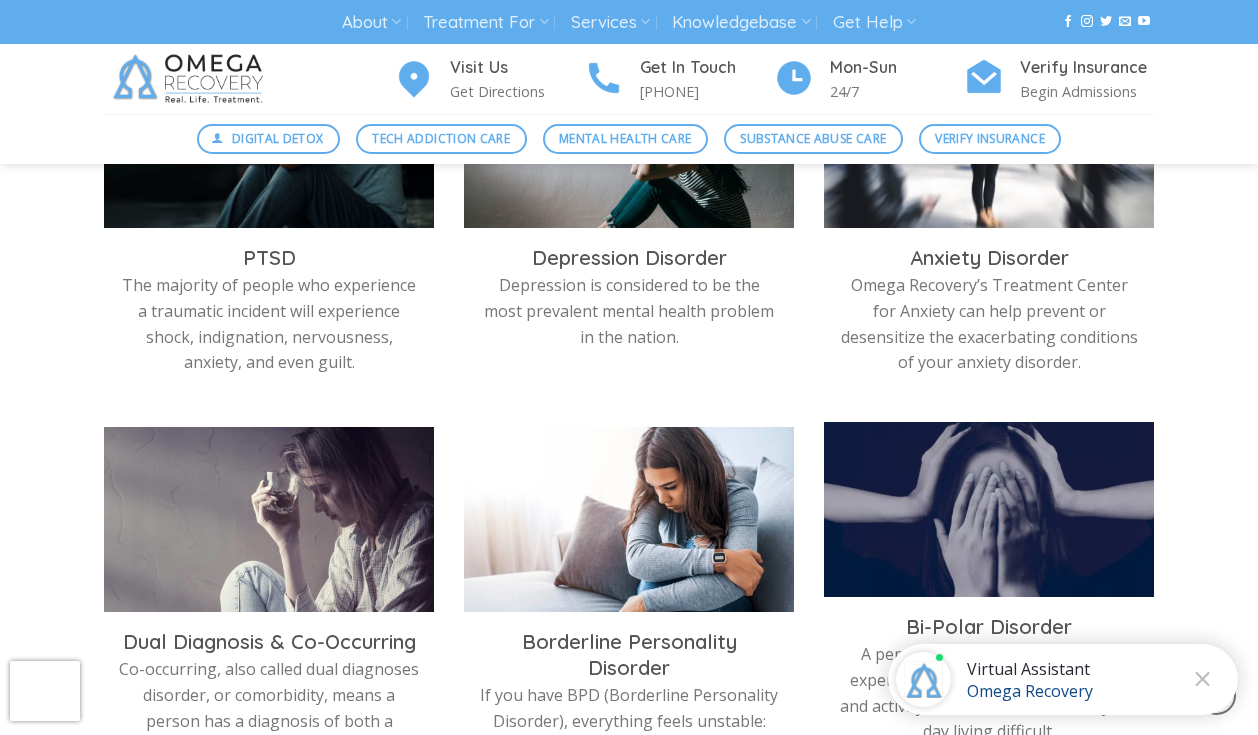 click at bounding box center [989, 514] 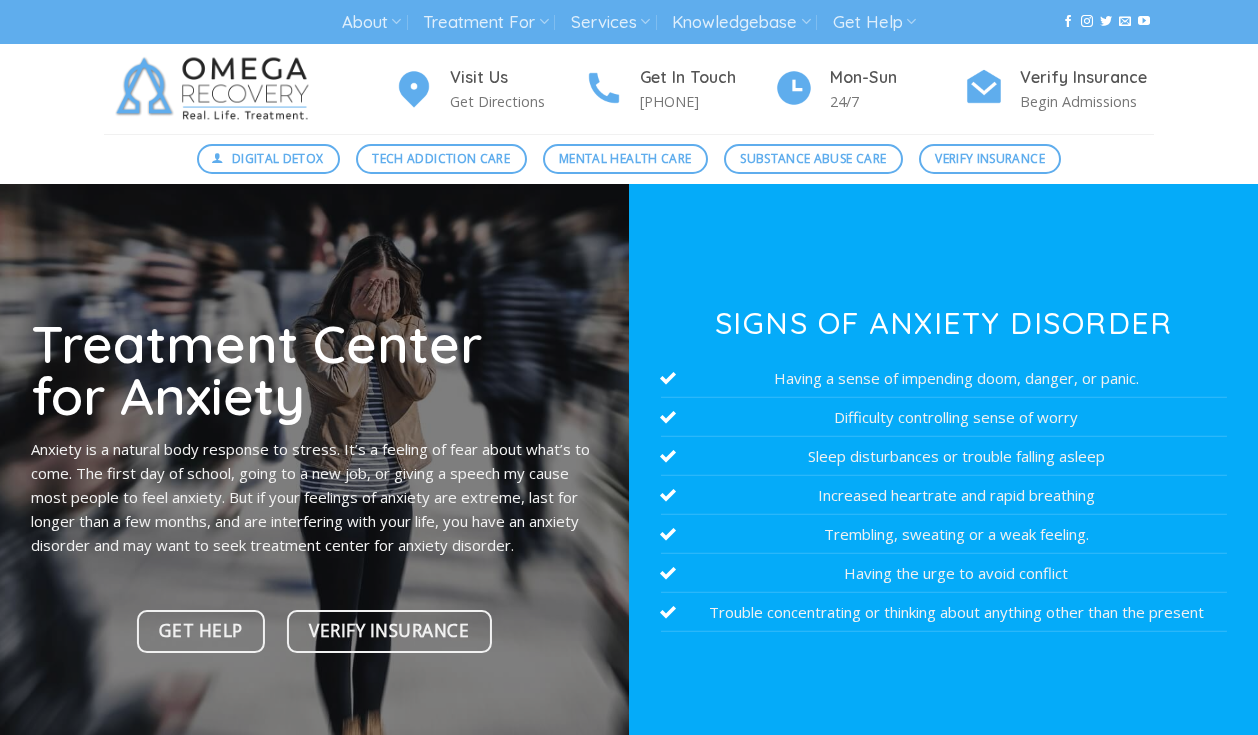 scroll, scrollTop: 0, scrollLeft: 0, axis: both 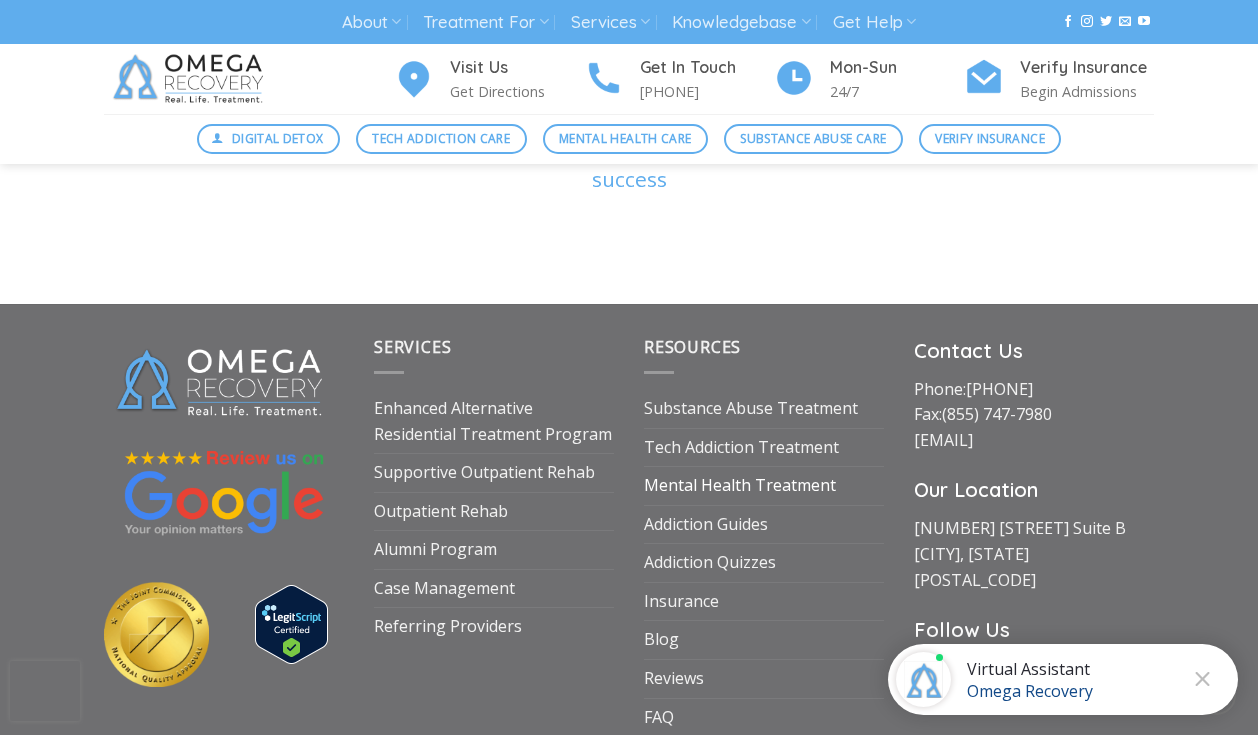 click on "Mental Health Treatment" at bounding box center (740, 486) 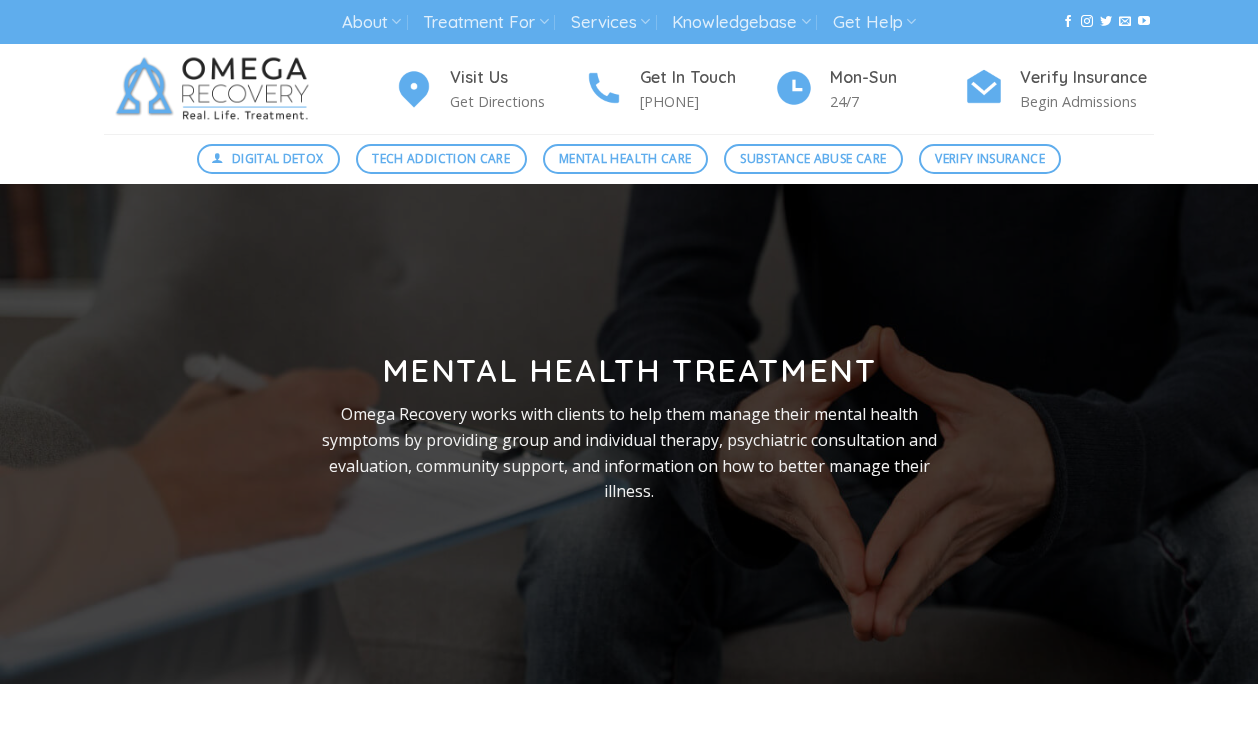 scroll, scrollTop: 0, scrollLeft: 0, axis: both 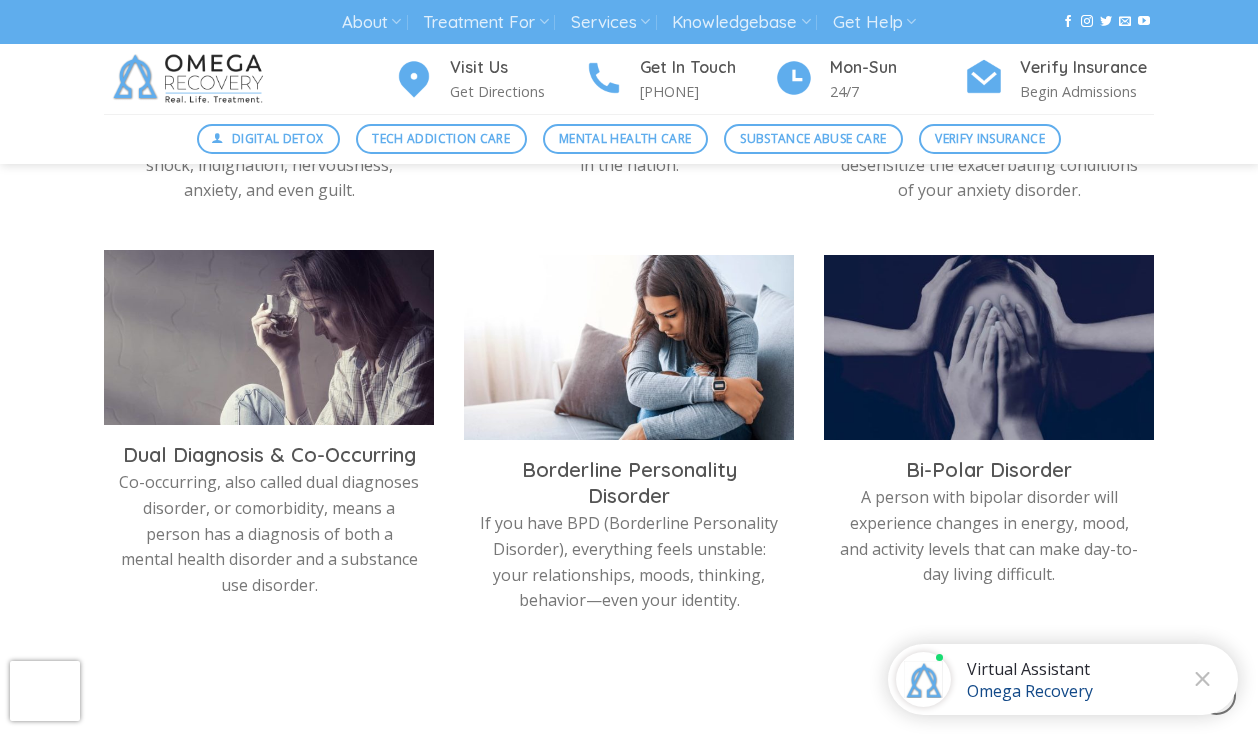 click at bounding box center [269, 342] 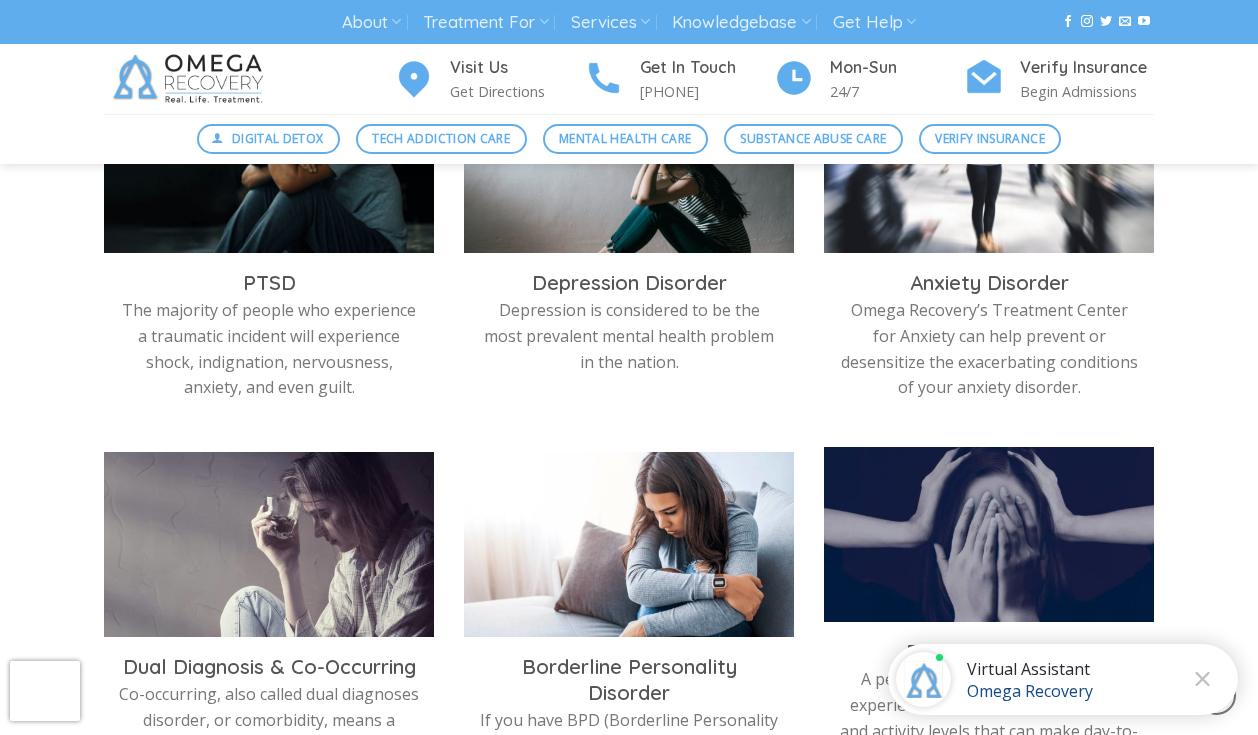 scroll, scrollTop: 775, scrollLeft: 0, axis: vertical 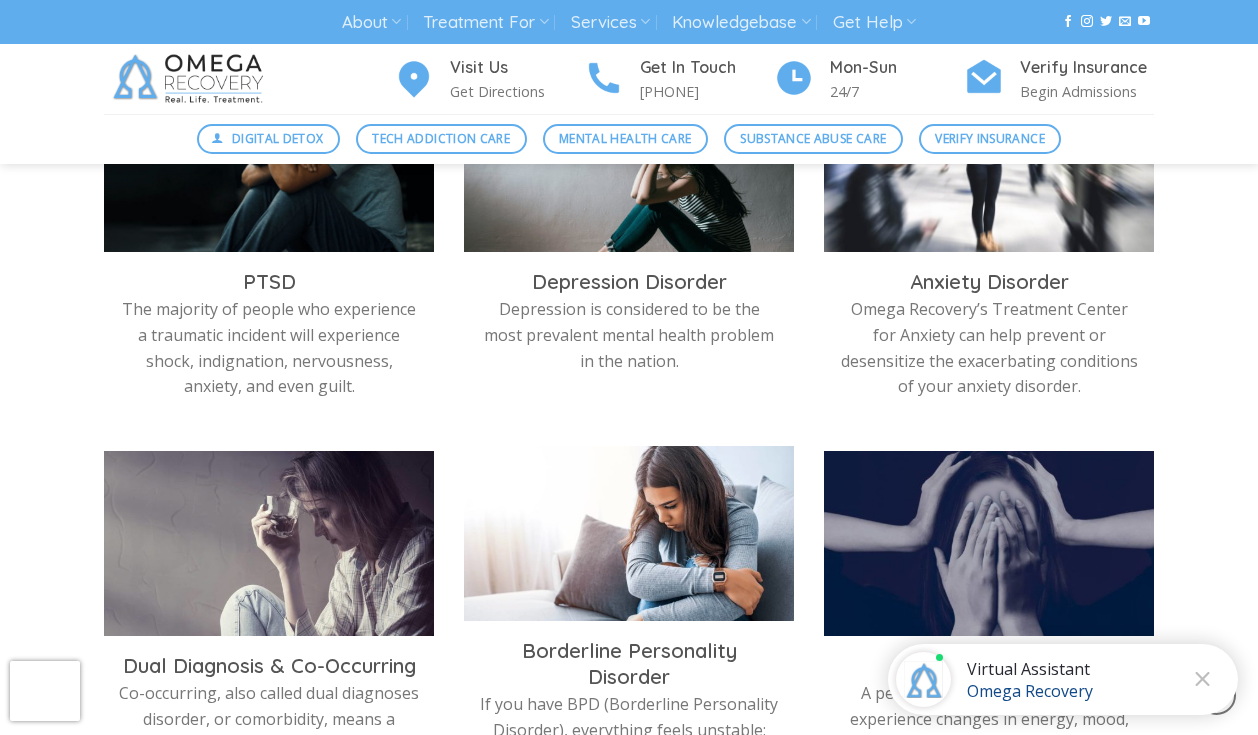 click on "Borderline Personality Disorder
If you have BPD (Borderline Personality Disorder), everything feels unstable: your relationships, moods, thinking, behavior—even your identity." at bounding box center (629, 718) 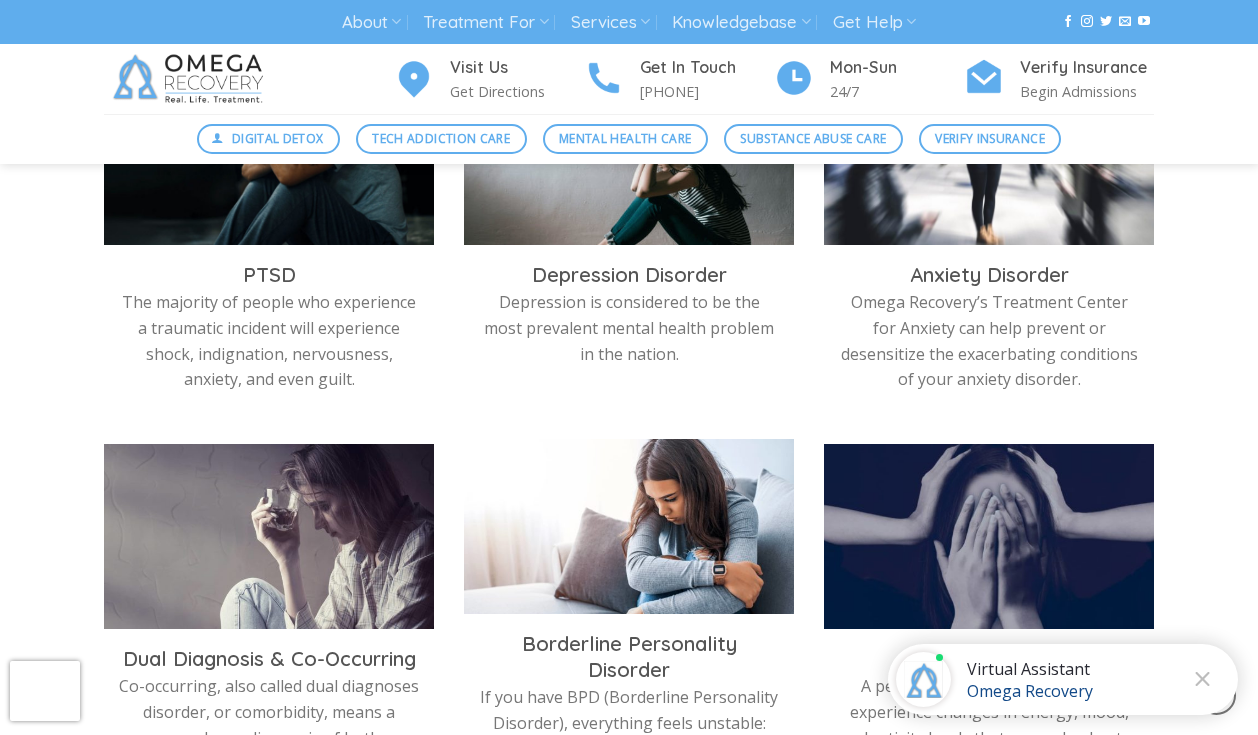 scroll, scrollTop: 788, scrollLeft: 0, axis: vertical 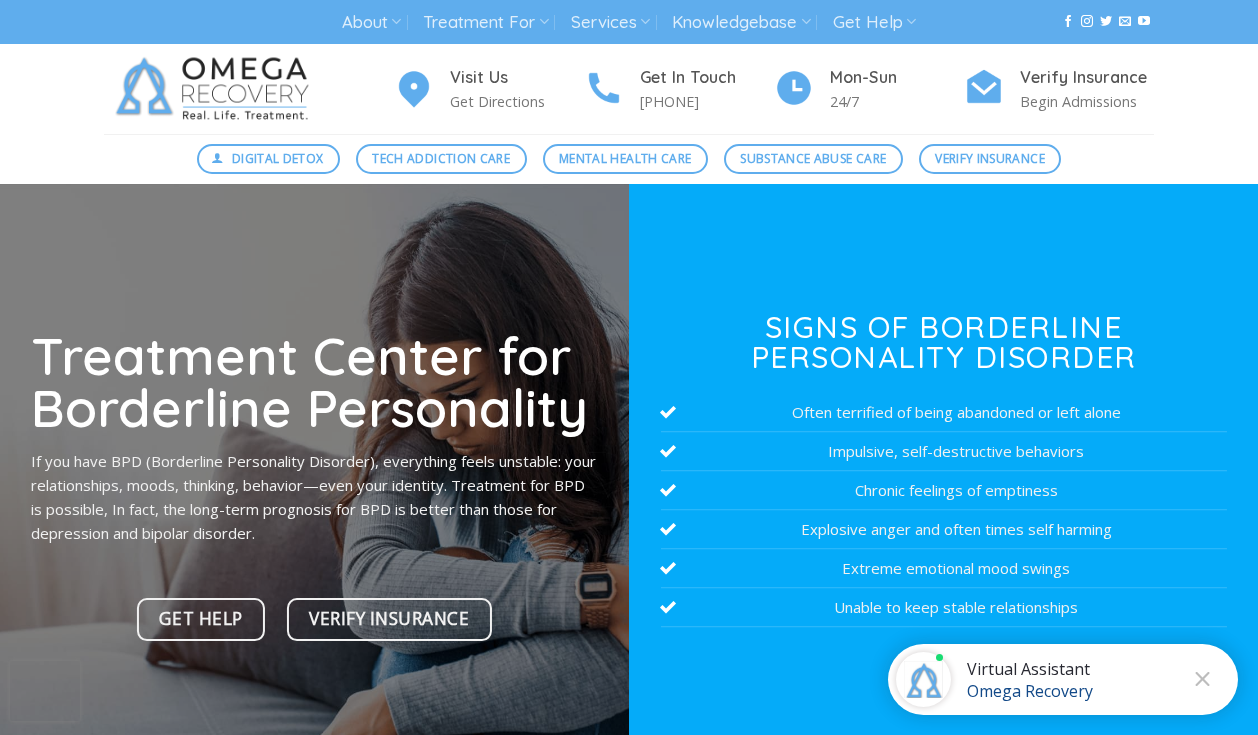 click at bounding box center (216, 89) 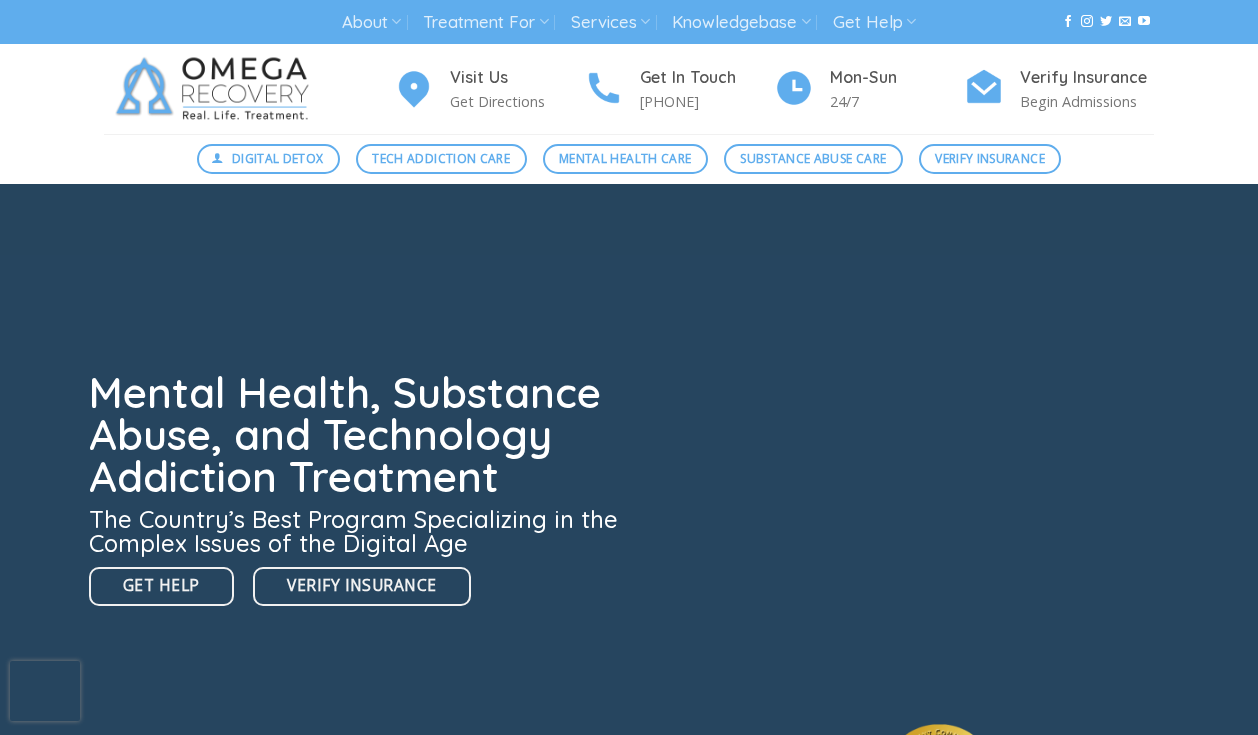 scroll, scrollTop: 0, scrollLeft: 0, axis: both 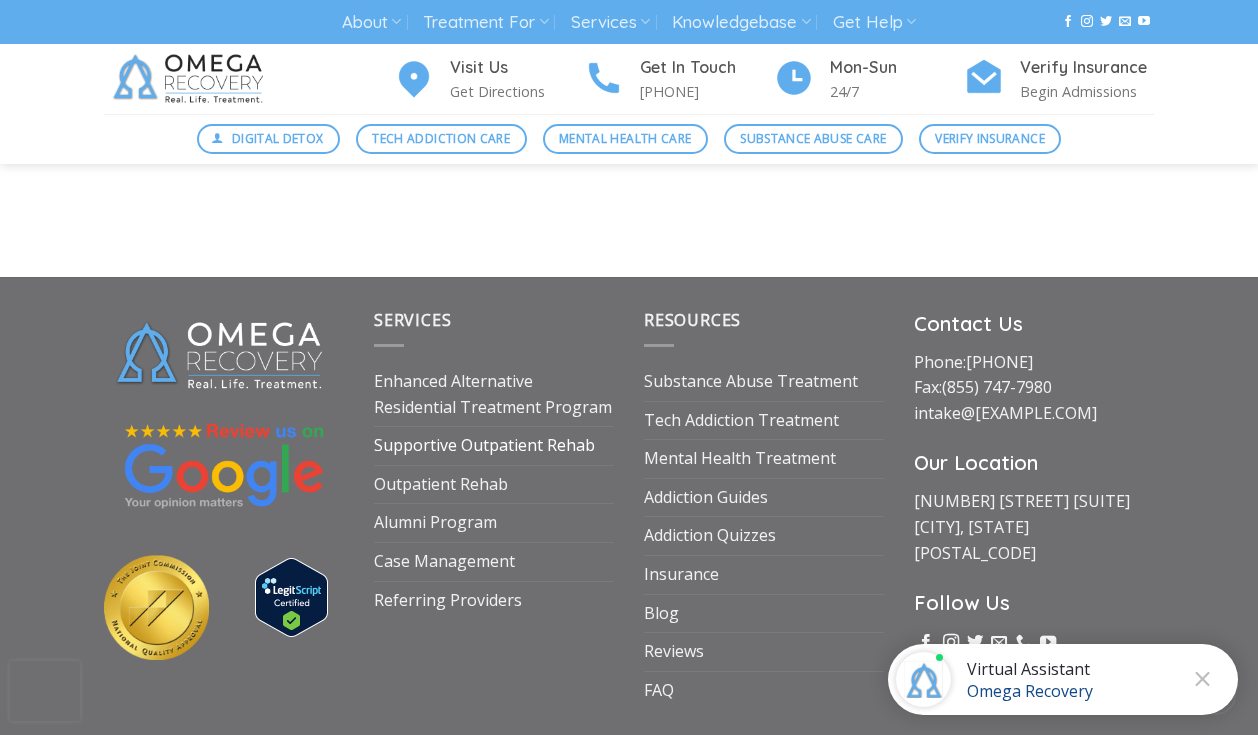 click on "Supportive Outpatient Rehab" at bounding box center (484, 446) 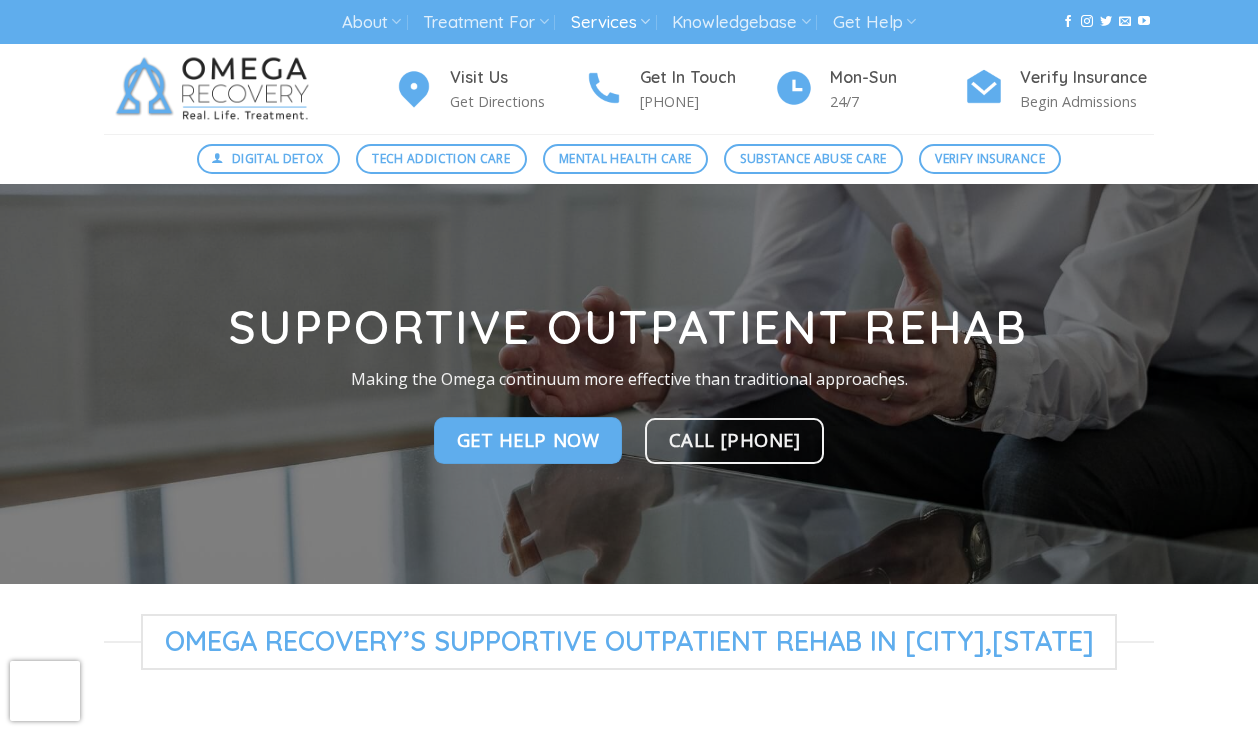 scroll, scrollTop: 0, scrollLeft: 0, axis: both 